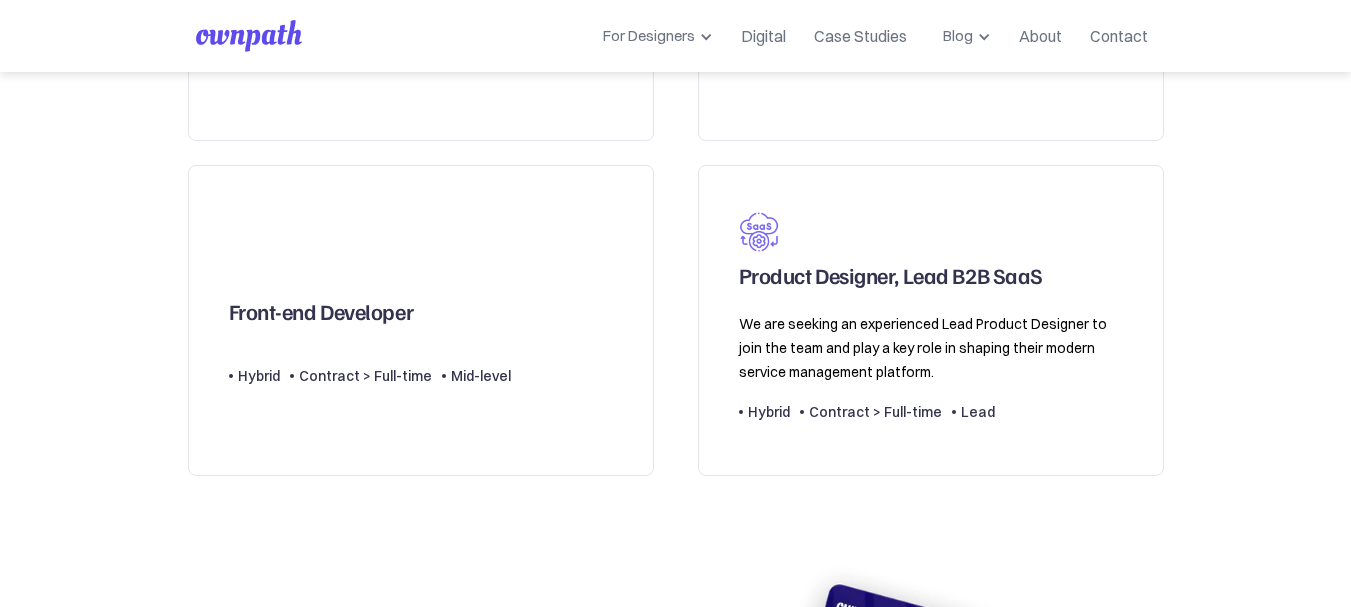 scroll, scrollTop: 752, scrollLeft: 0, axis: vertical 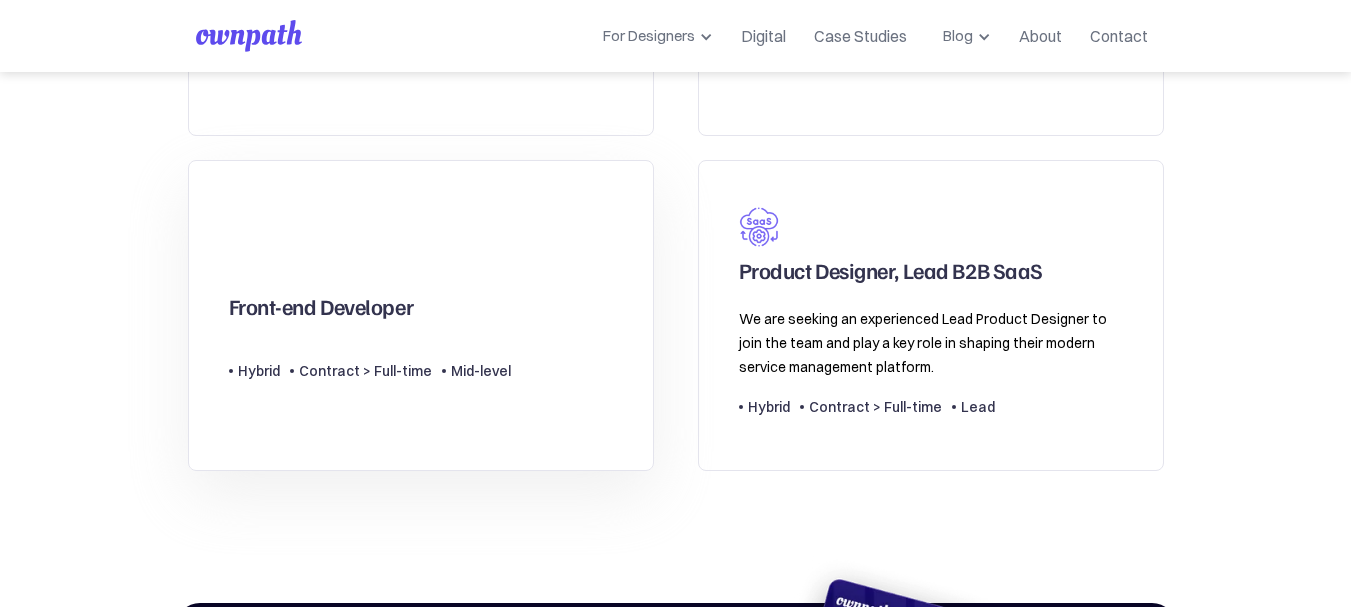click on "Front-end Developer Type Level Hybrid Contract > Full-time Mid-level" at bounding box center (421, 315) 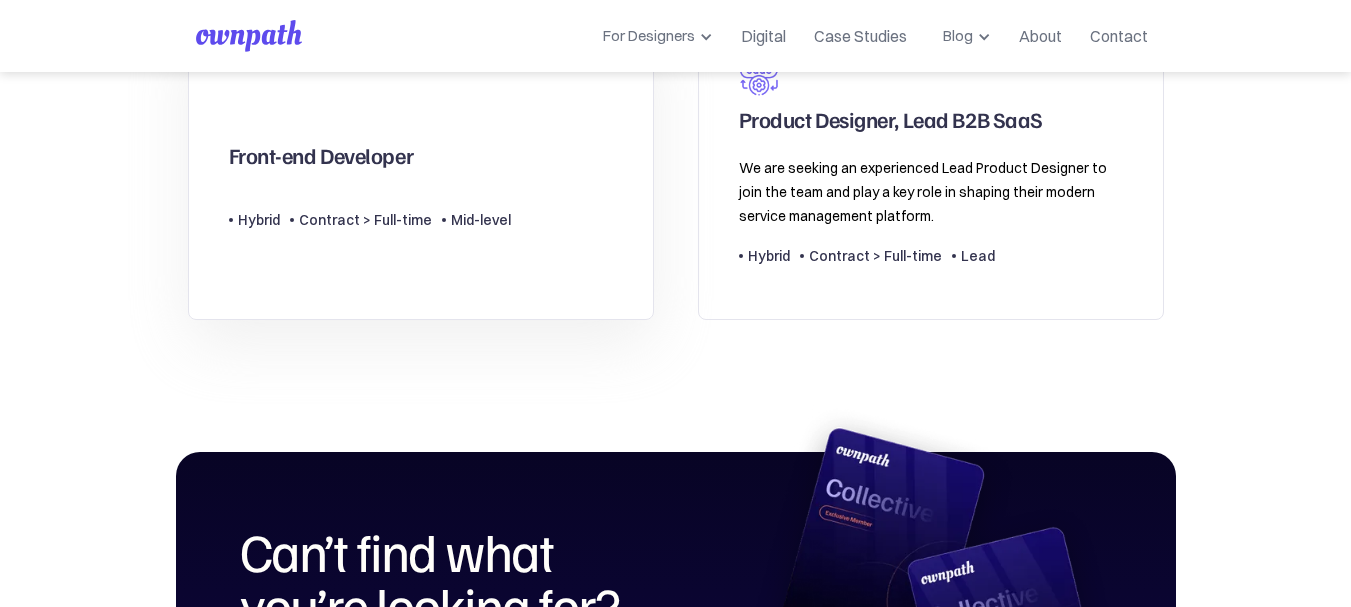 scroll, scrollTop: 904, scrollLeft: 0, axis: vertical 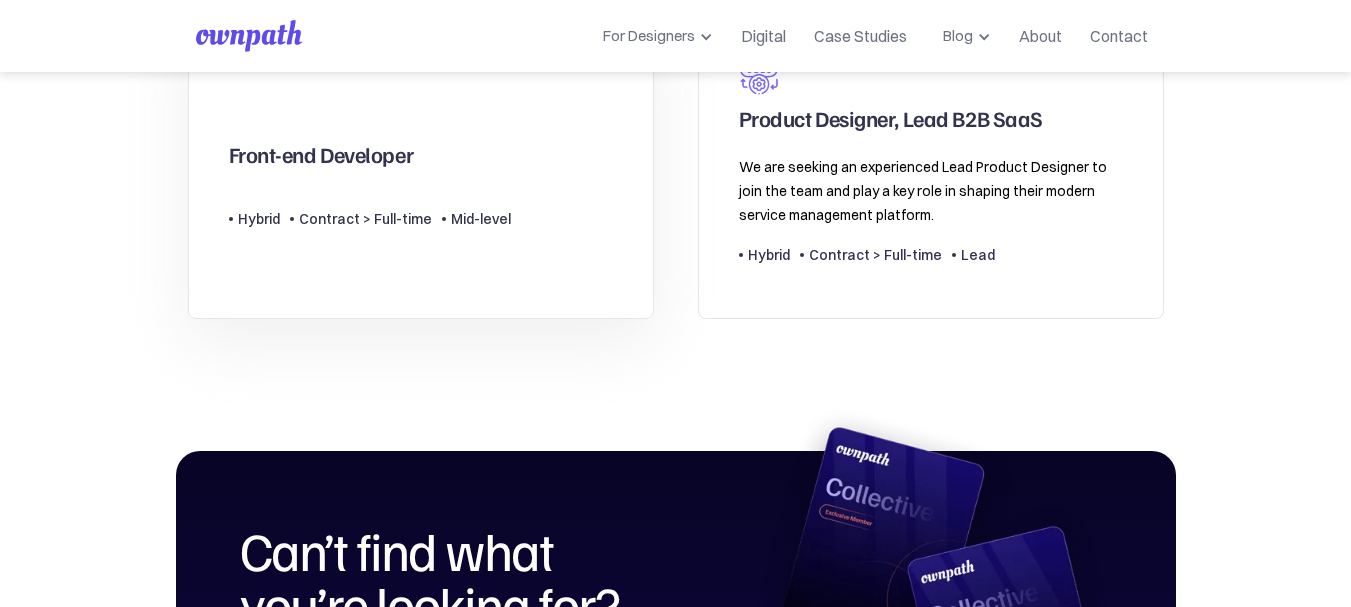 click on "Type Level Hybrid Contract > Full-time Mid-level" at bounding box center (370, 211) 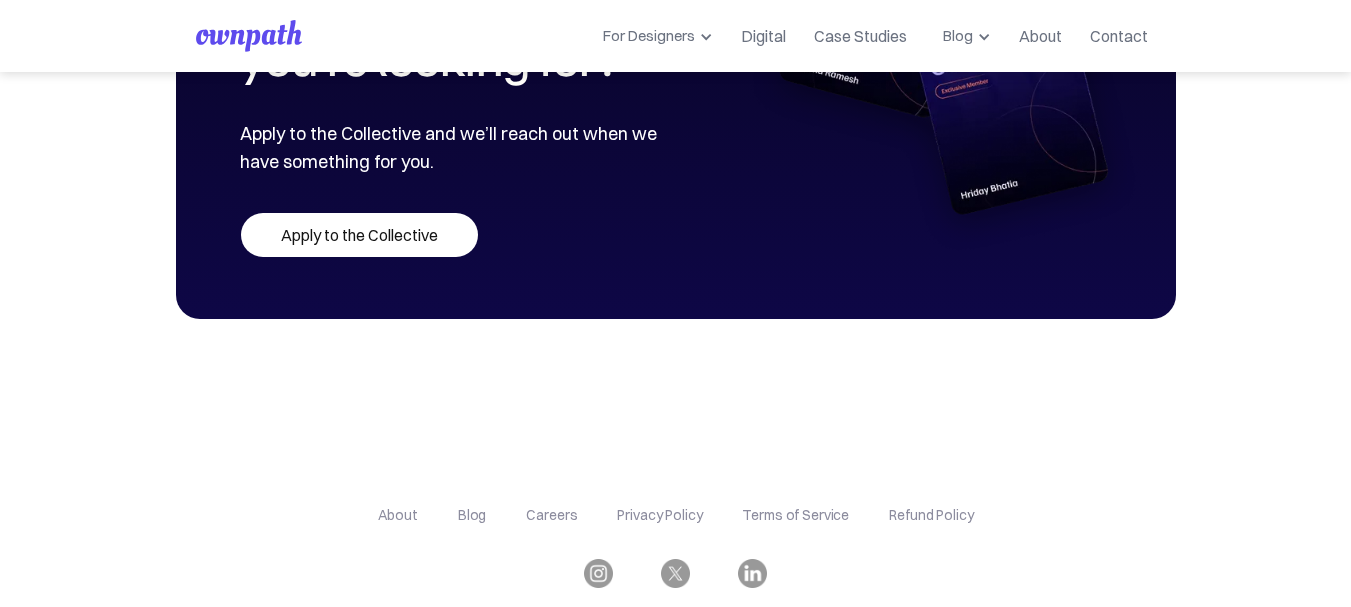 scroll, scrollTop: 1452, scrollLeft: 0, axis: vertical 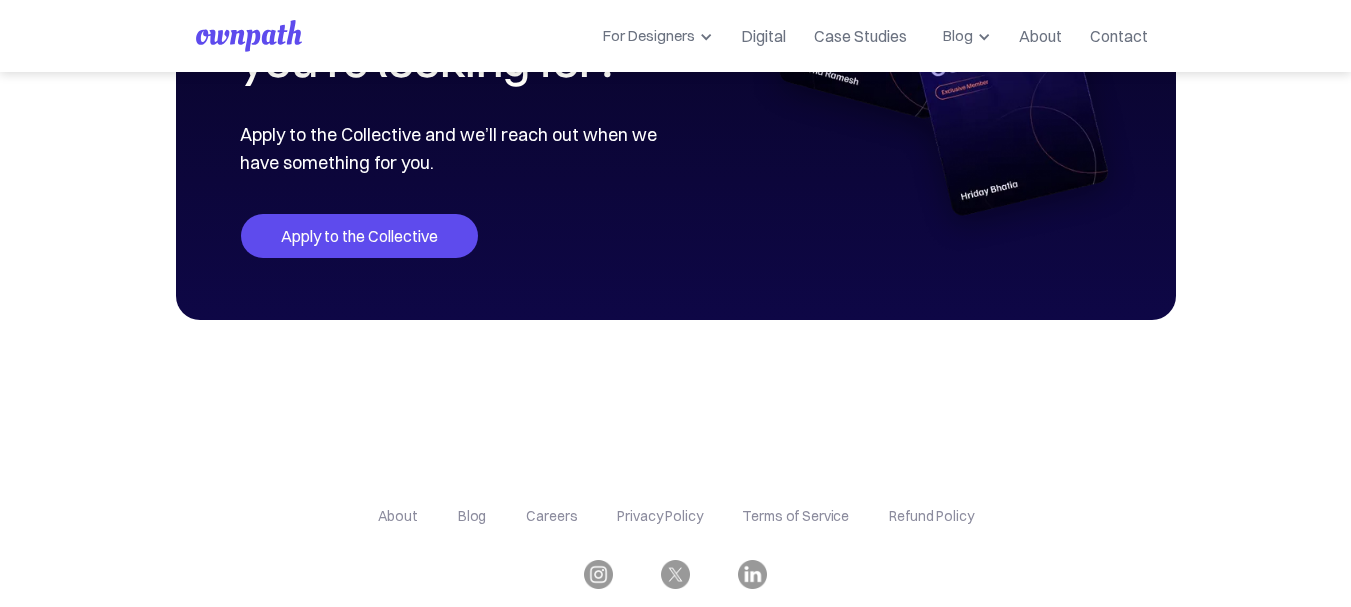 click on "Apply to the Collective" at bounding box center (359, 236) 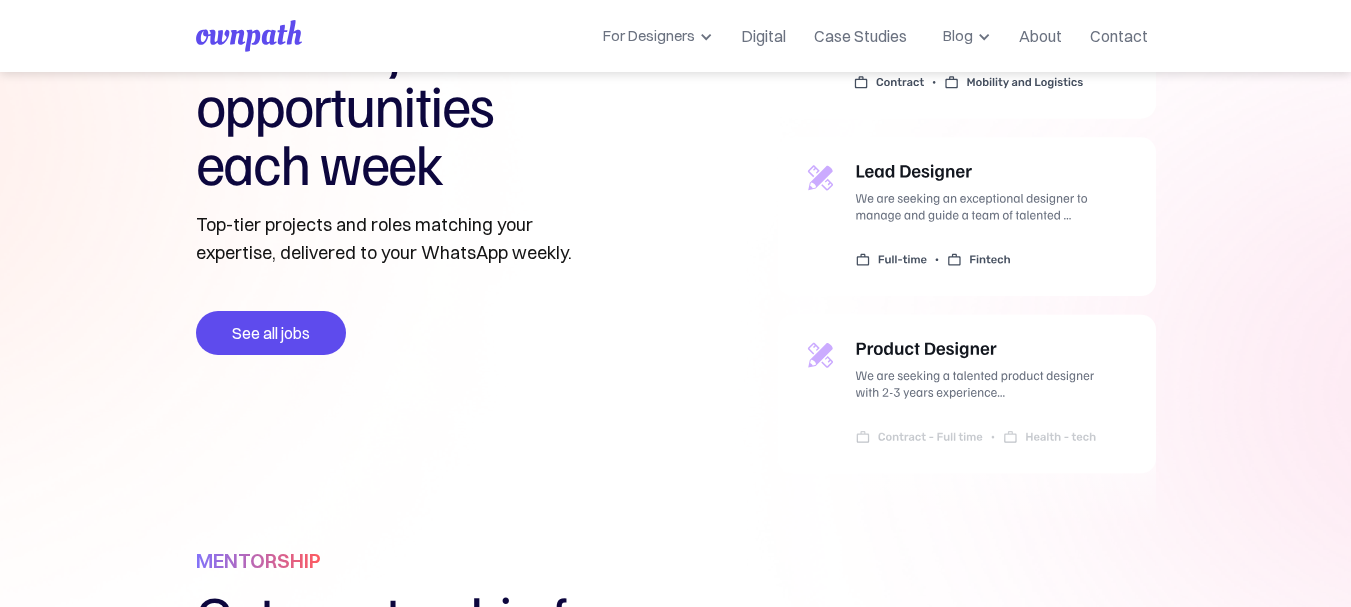 scroll, scrollTop: 0, scrollLeft: 0, axis: both 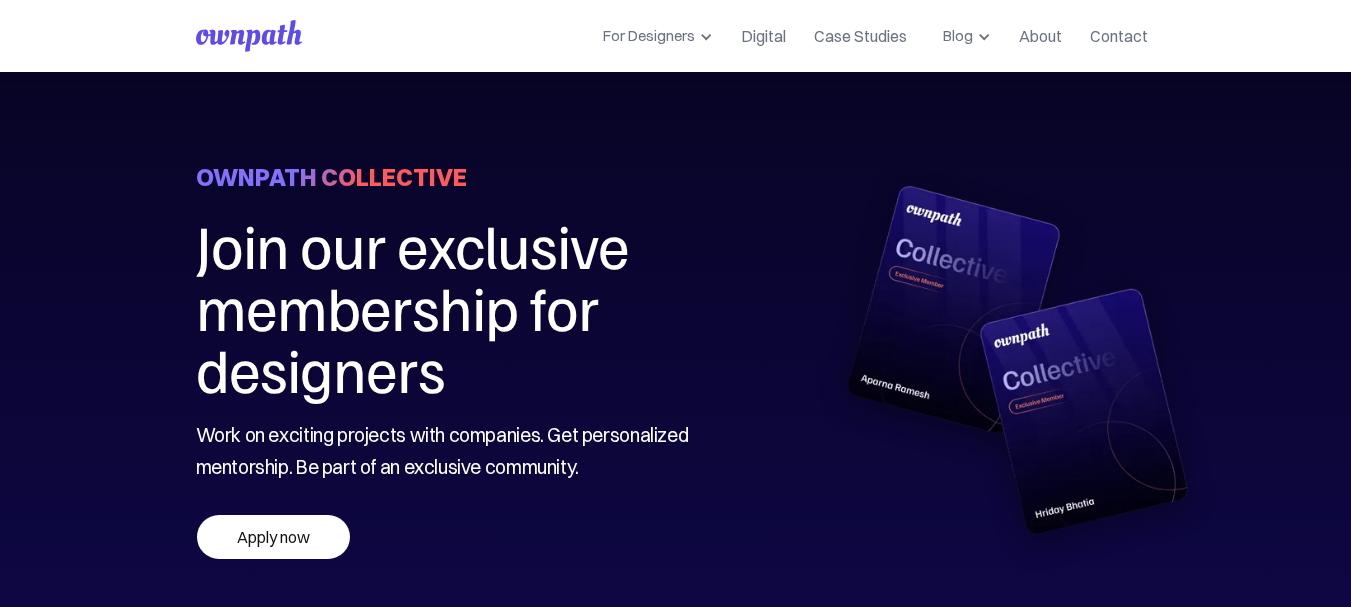 click at bounding box center [249, 36] 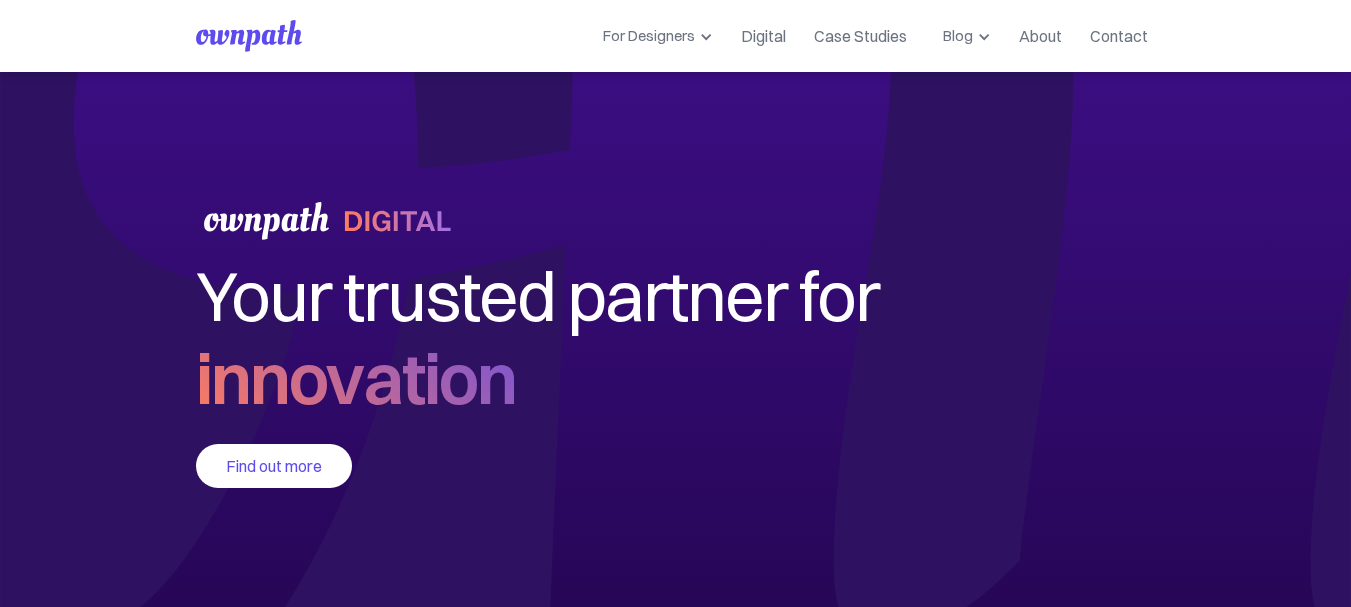 scroll, scrollTop: 0, scrollLeft: 0, axis: both 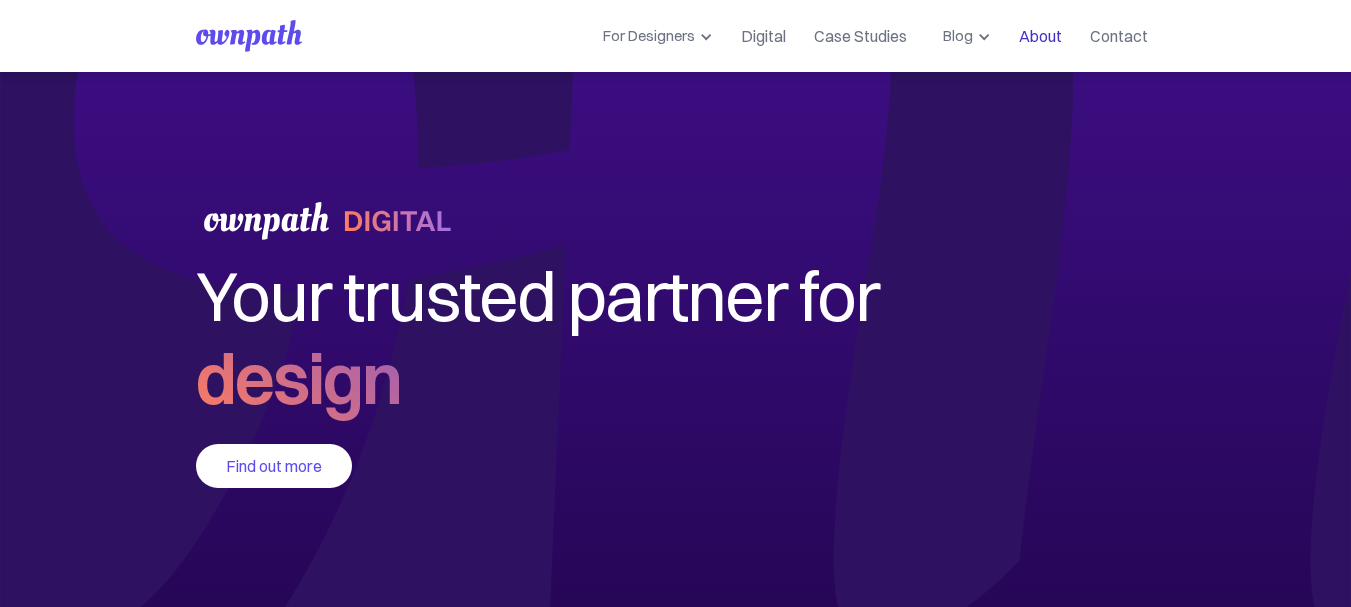 click on "About" at bounding box center [1040, 36] 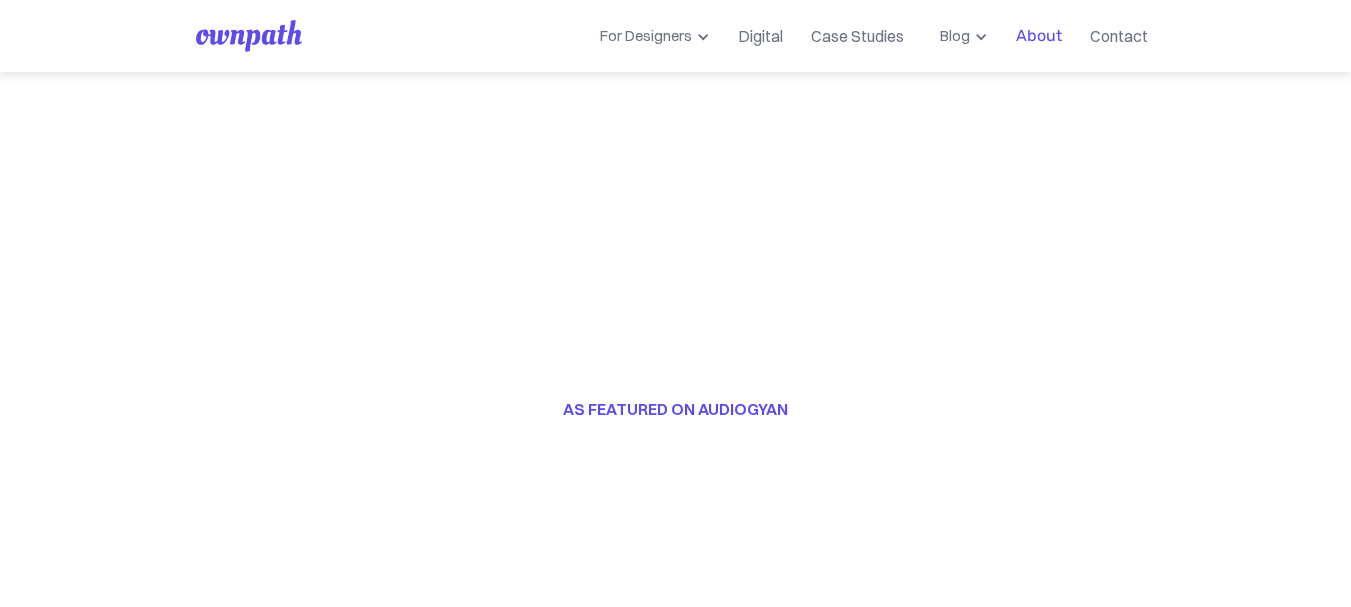 scroll, scrollTop: 0, scrollLeft: 0, axis: both 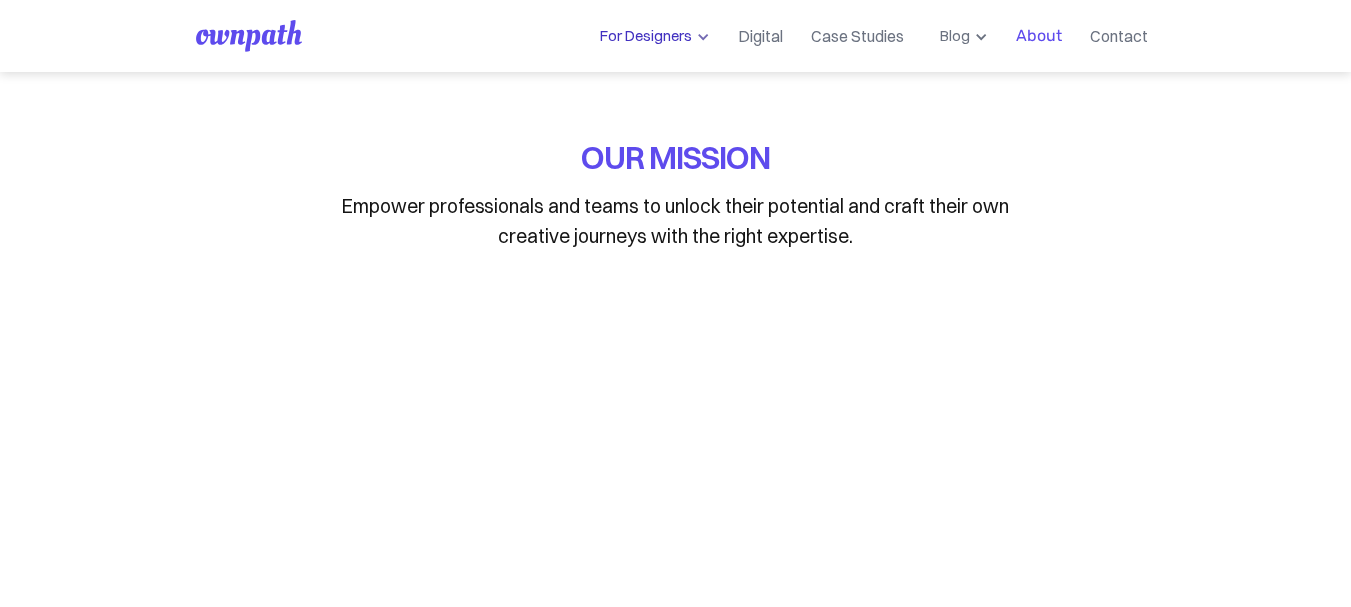 click on "For Designers" at bounding box center (642, 36) 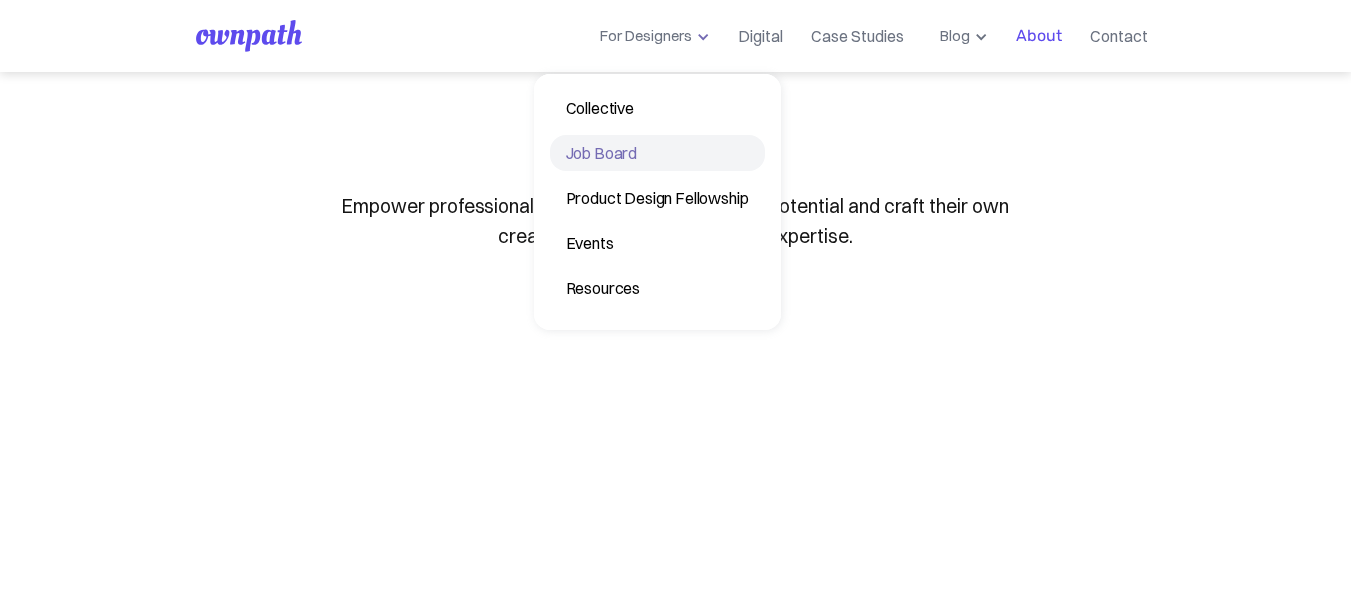click on "Job Board" at bounding box center (657, 153) 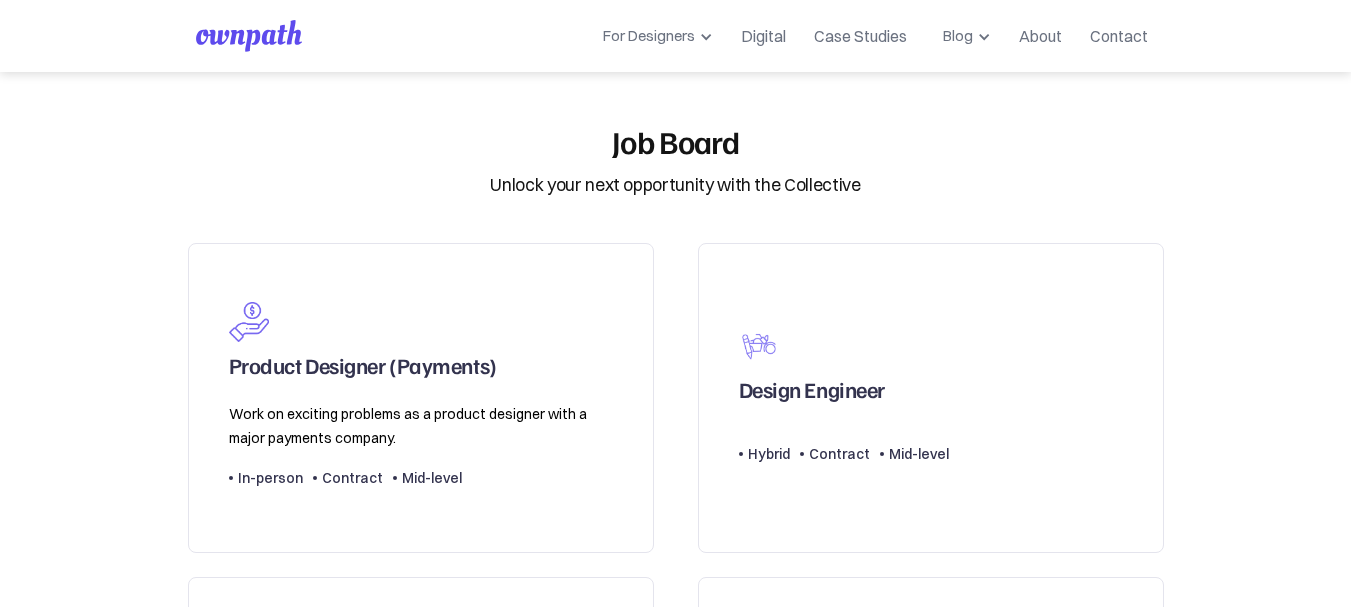 scroll, scrollTop: 0, scrollLeft: 0, axis: both 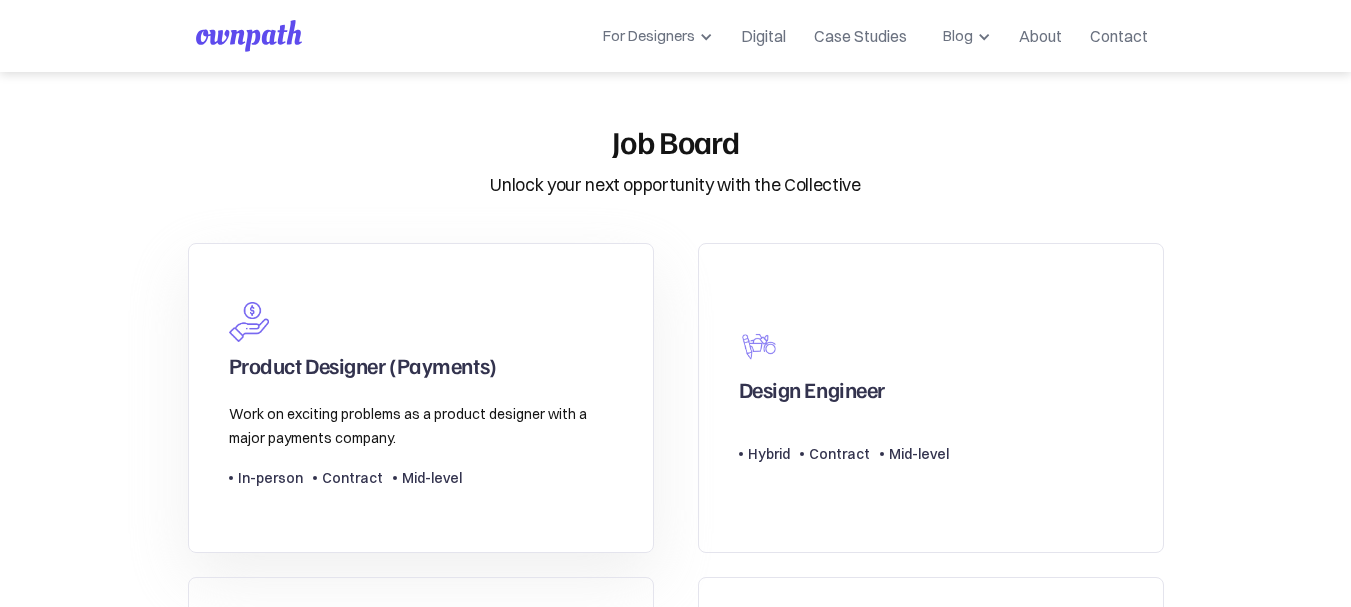 click on "Product Designer (Payments)" at bounding box center [363, 370] 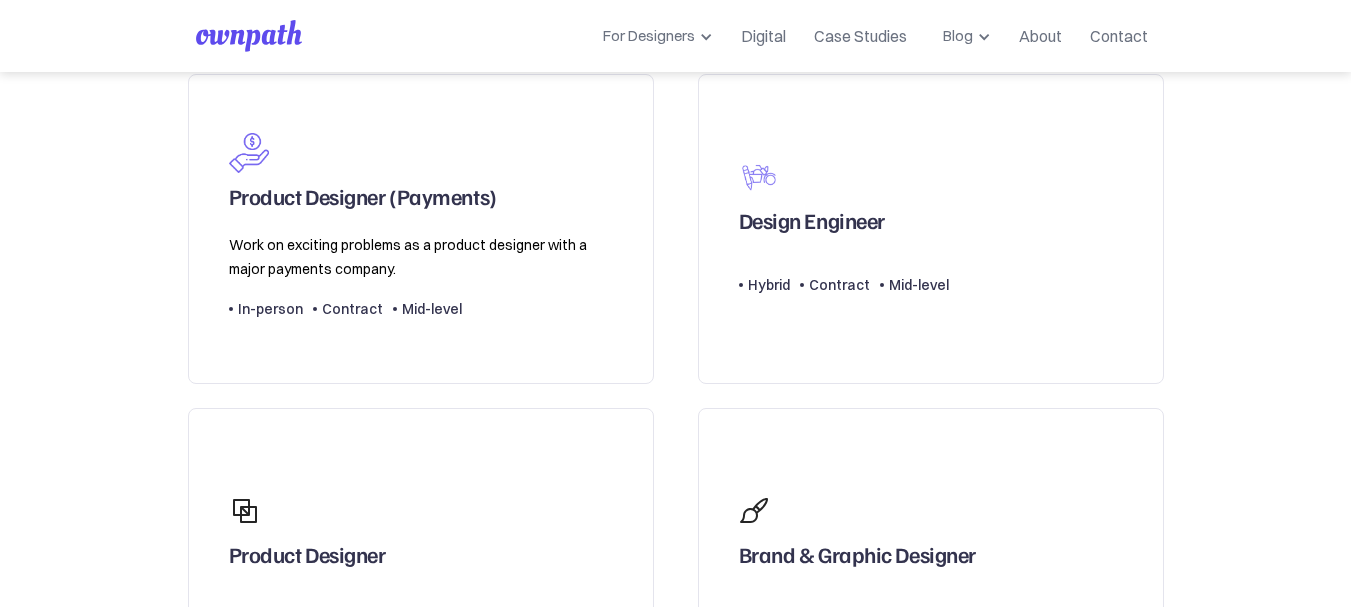 scroll, scrollTop: 173, scrollLeft: 0, axis: vertical 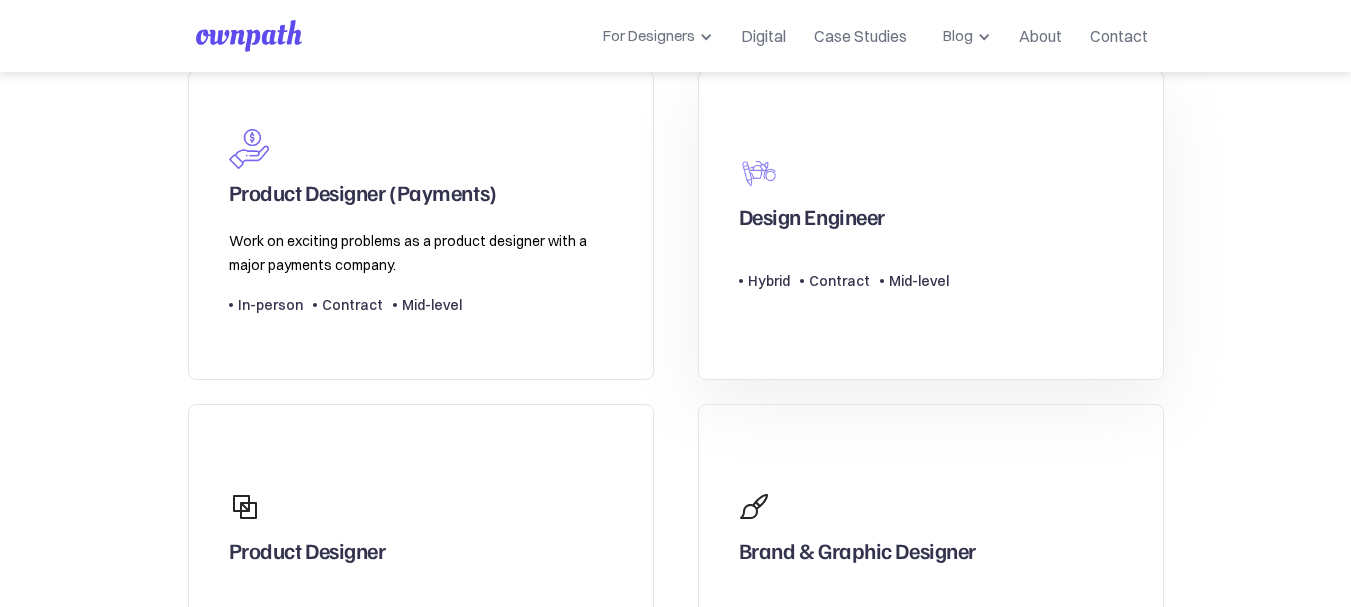 click on "Design Engineer" at bounding box center [812, 221] 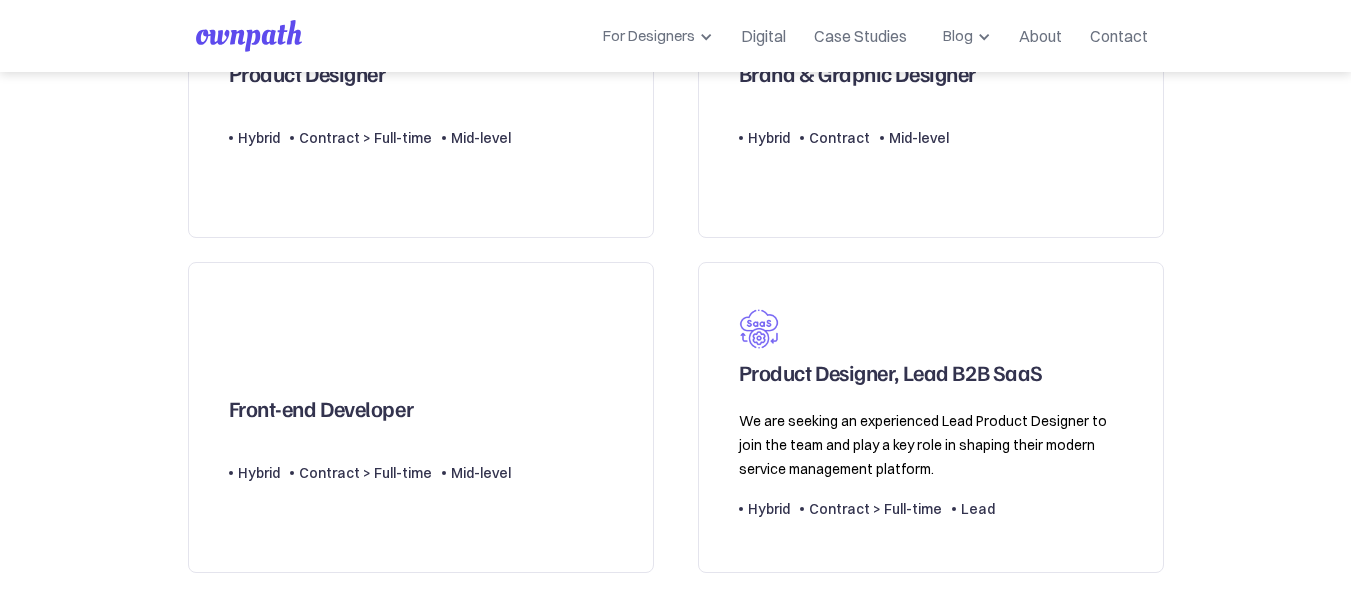 scroll, scrollTop: 651, scrollLeft: 0, axis: vertical 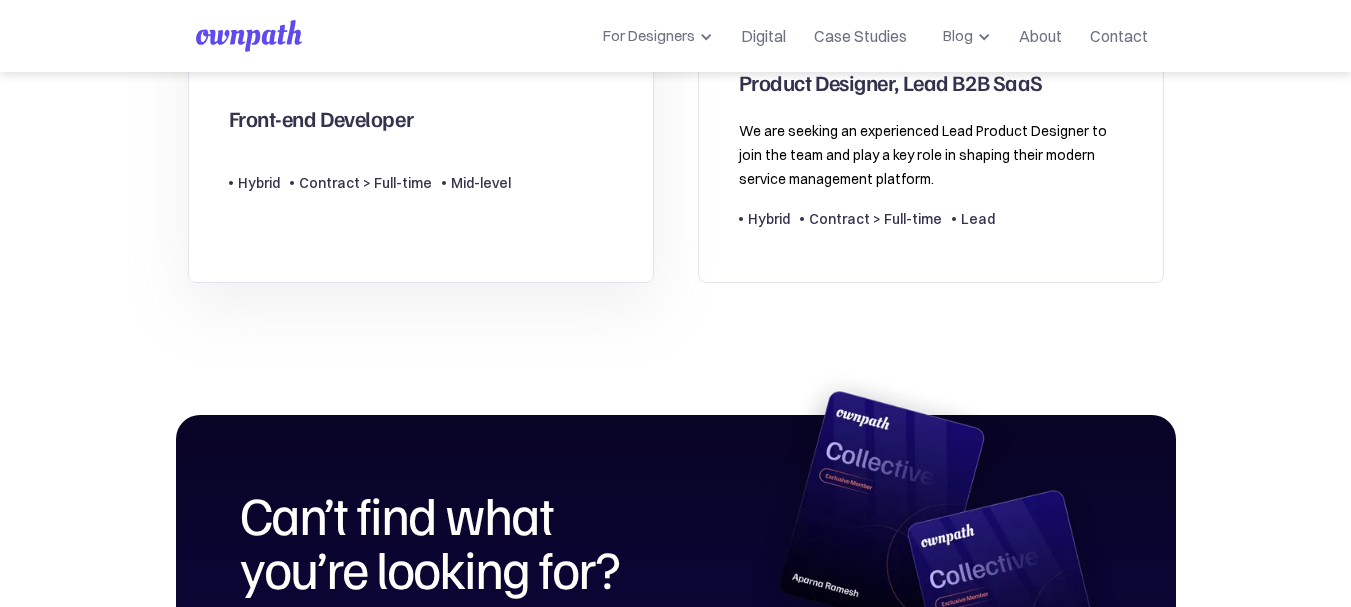 click on "Contract > Full-time" at bounding box center (365, 183) 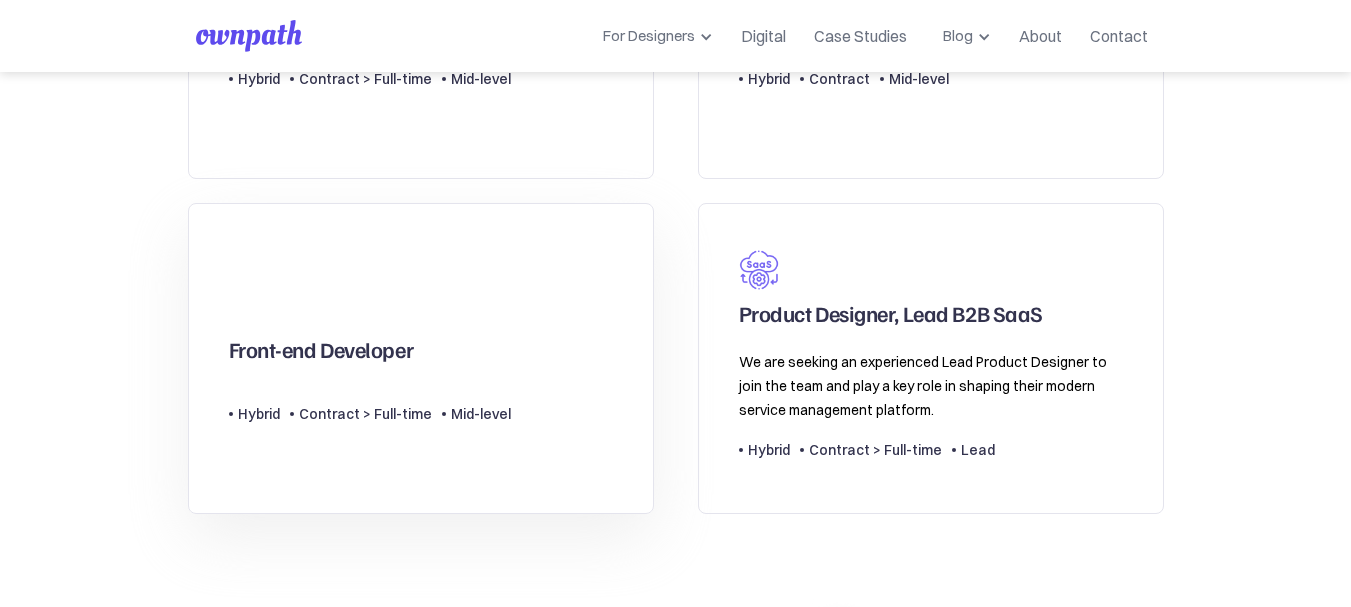 click on "Front-end Developer" at bounding box center [370, 324] 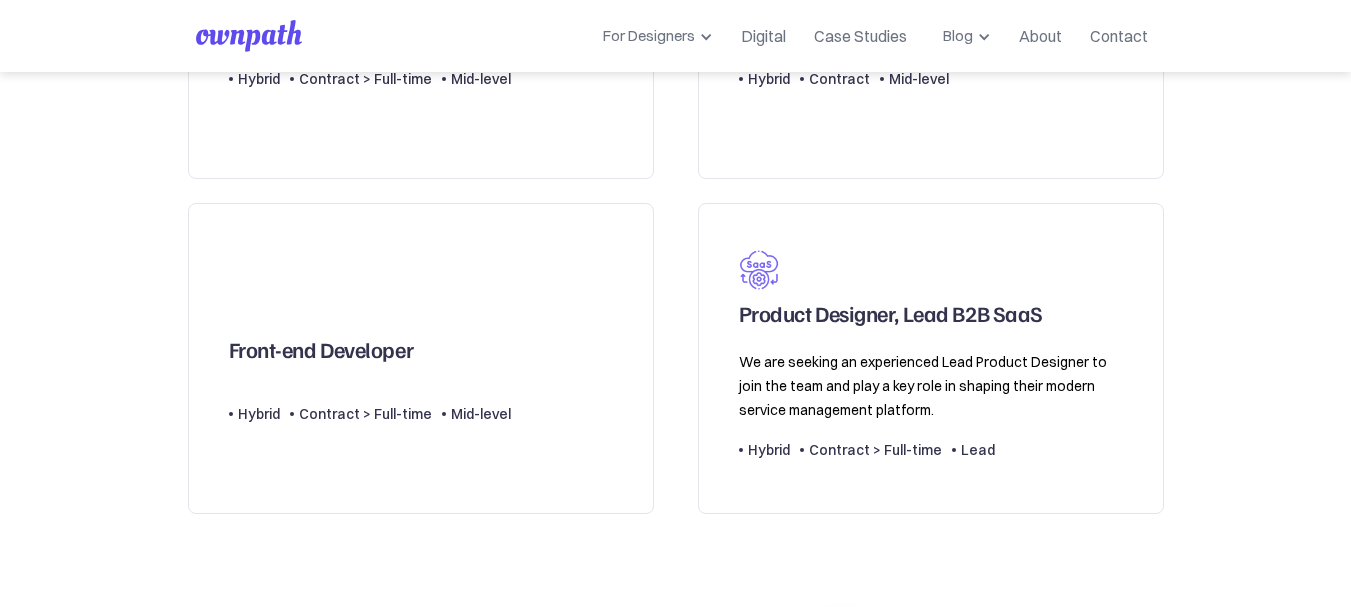 drag, startPoint x: 318, startPoint y: 284, endPoint x: 202, endPoint y: -105, distance: 405.92734 